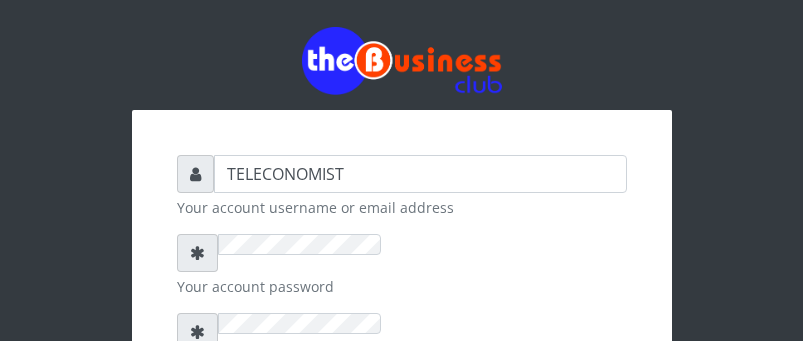 scroll, scrollTop: 0, scrollLeft: 0, axis: both 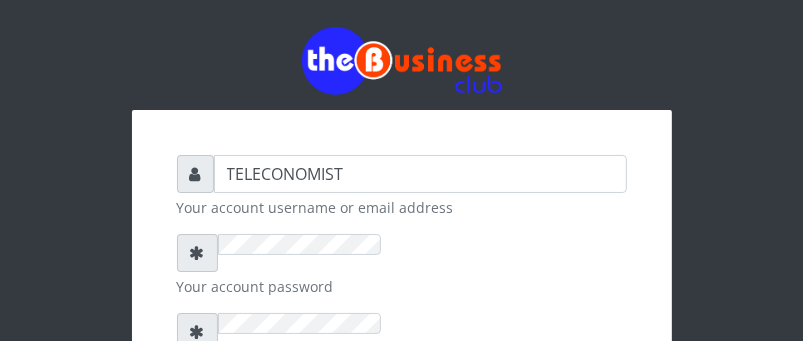 click on "Remember me for  24 hours" at bounding box center (183, 403) 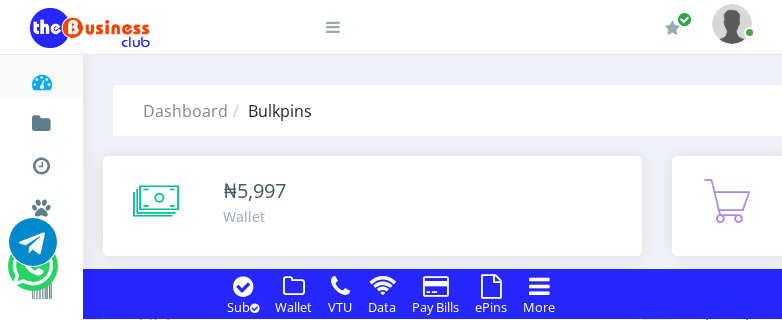 scroll, scrollTop: 0, scrollLeft: 0, axis: both 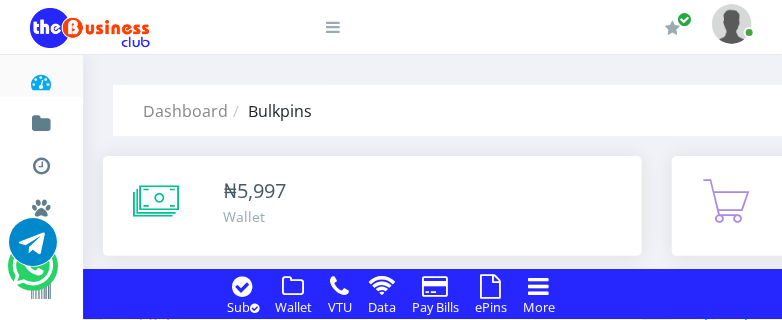 click at bounding box center (491, 286) 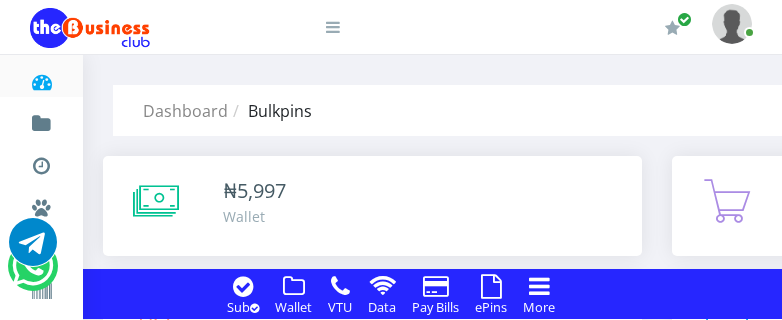 scroll, scrollTop: 0, scrollLeft: 0, axis: both 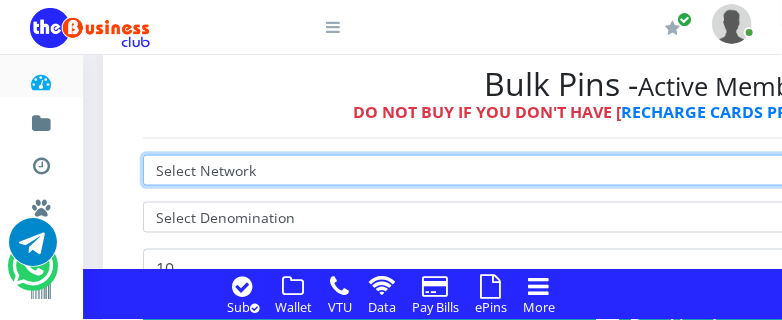 click on "Select Network
MTN
Globacom
9Mobile
Airtel" at bounding box center [656, 170] 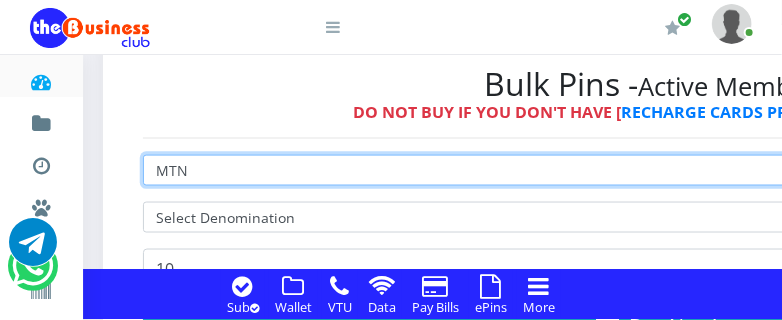 click on "MTN" at bounding box center [0, 0] 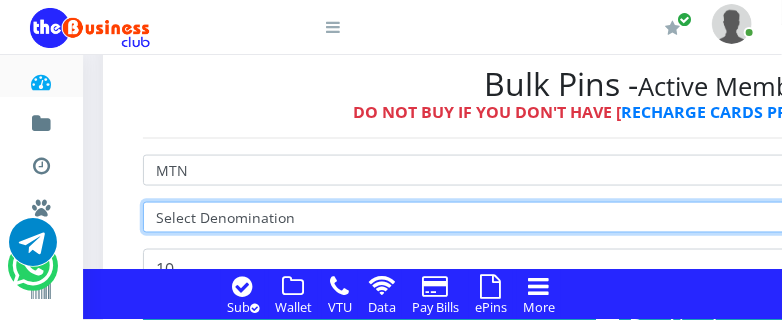 click on "Select Denomination" at bounding box center [656, 217] 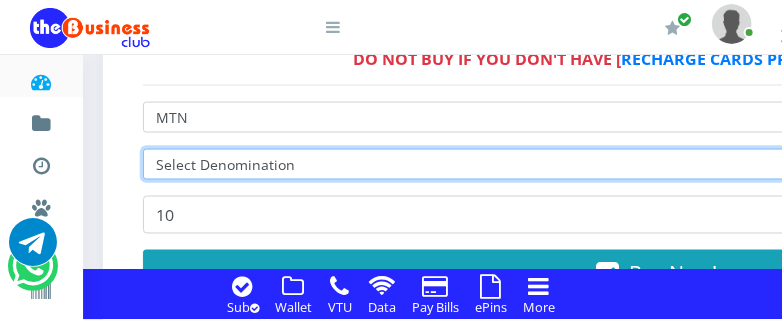 scroll, scrollTop: 792, scrollLeft: 0, axis: vertical 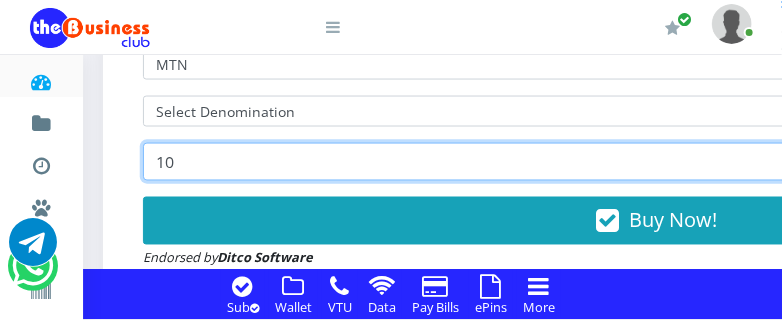 click on "10" at bounding box center (656, 162) 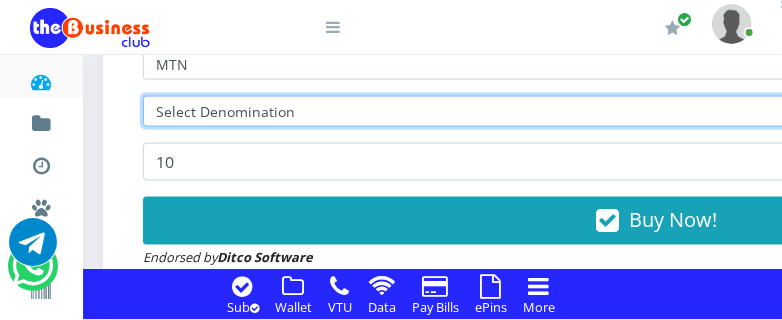 click on "Select Denomination" at bounding box center (656, 111) 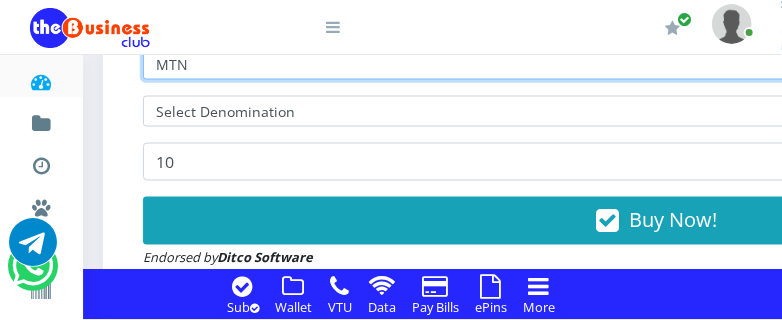 click on "Select Network
MTN
Globacom
9Mobile
Airtel" at bounding box center [656, 64] 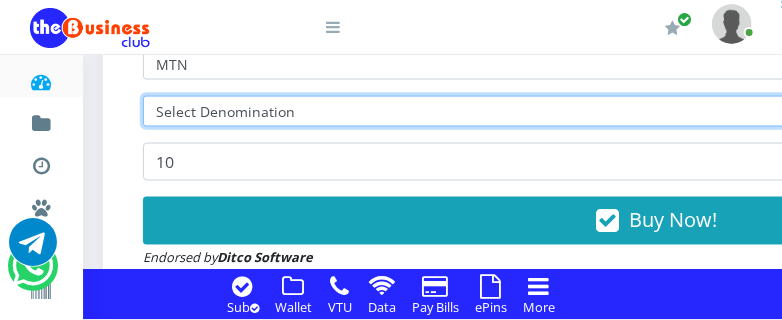click on "Select Denomination" at bounding box center (656, 111) 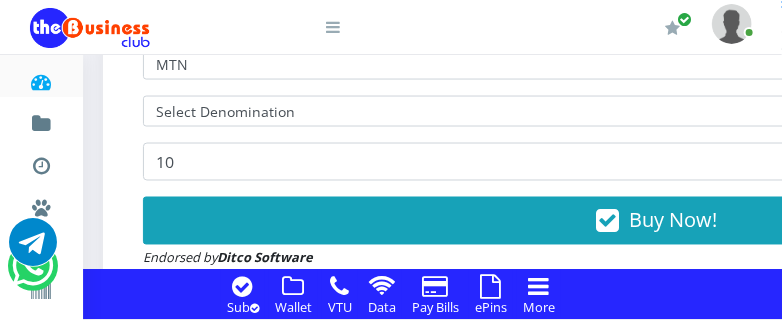click at bounding box center (491, 286) 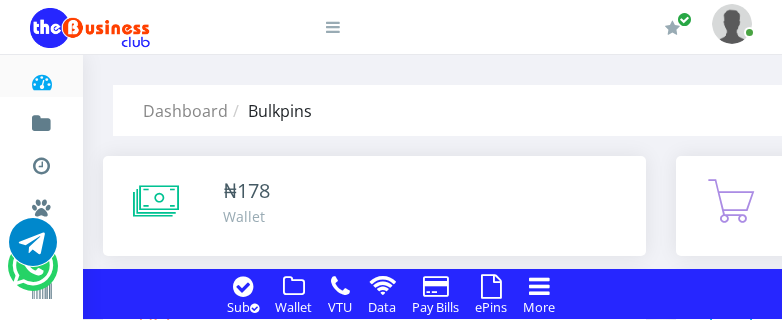 scroll, scrollTop: 0, scrollLeft: 0, axis: both 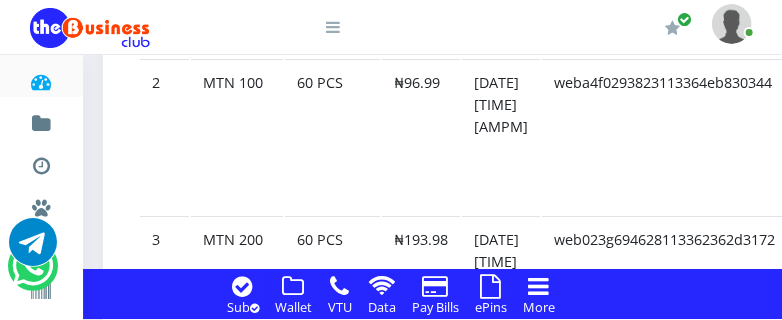 click at bounding box center [491, 286] 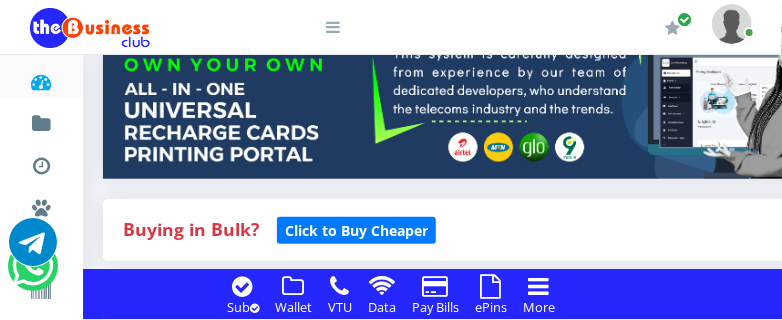 scroll, scrollTop: 440, scrollLeft: 0, axis: vertical 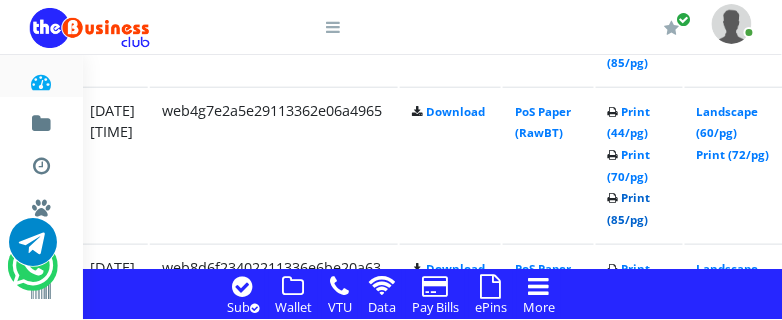 click on "Print (85/pg)" at bounding box center (629, 208) 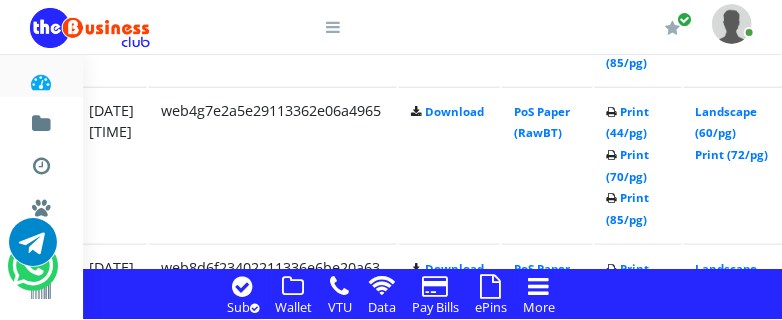 scroll, scrollTop: 2482, scrollLeft: 385, axis: both 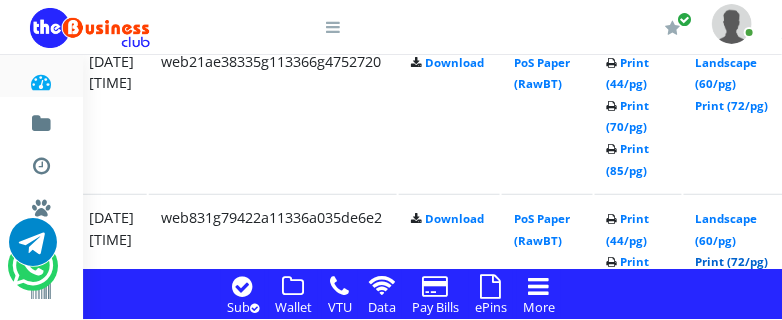 click on "Print (72/pg)" at bounding box center [732, 261] 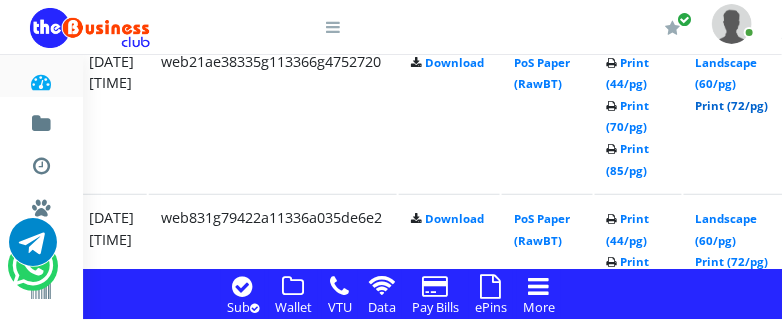click on "Print (72/pg)" at bounding box center (732, 105) 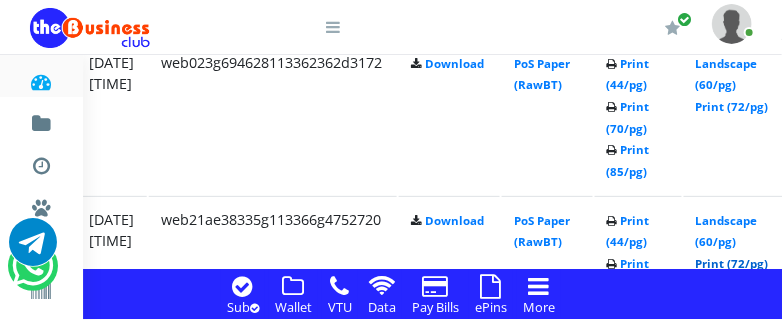 scroll, scrollTop: 2006, scrollLeft: 385, axis: both 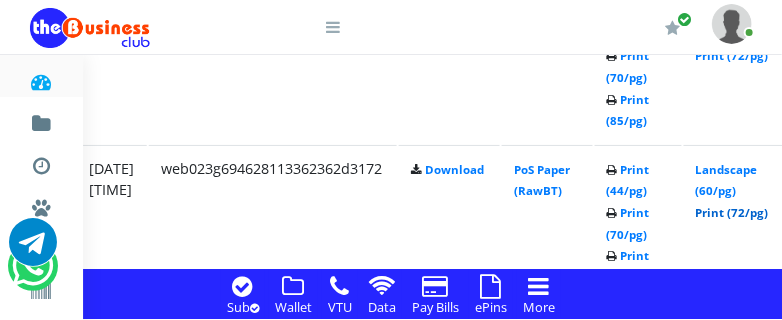 click on "Print (72/pg)" at bounding box center (732, 212) 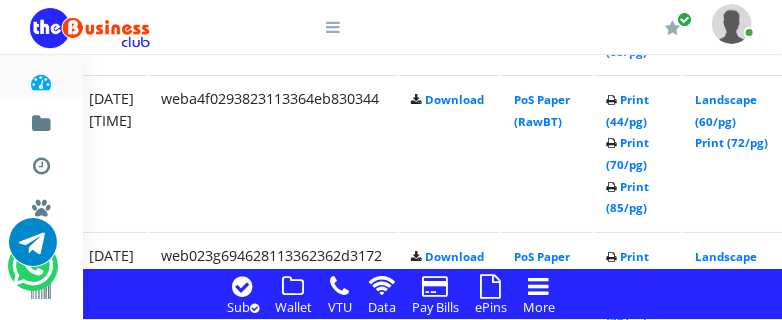 scroll, scrollTop: 1848, scrollLeft: 385, axis: both 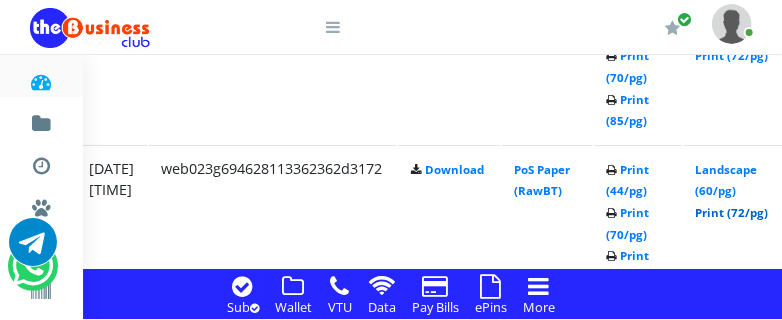 click on "Print (72/pg)" at bounding box center [732, 212] 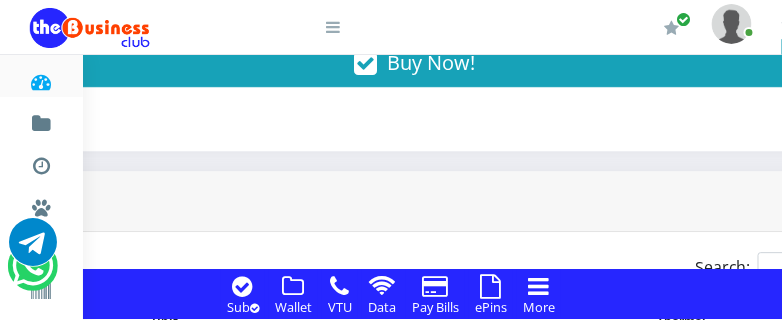 scroll, scrollTop: 1423, scrollLeft: 242, axis: both 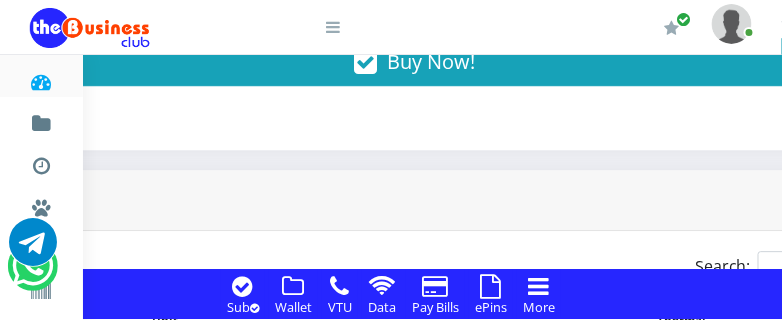 click at bounding box center (491, 286) 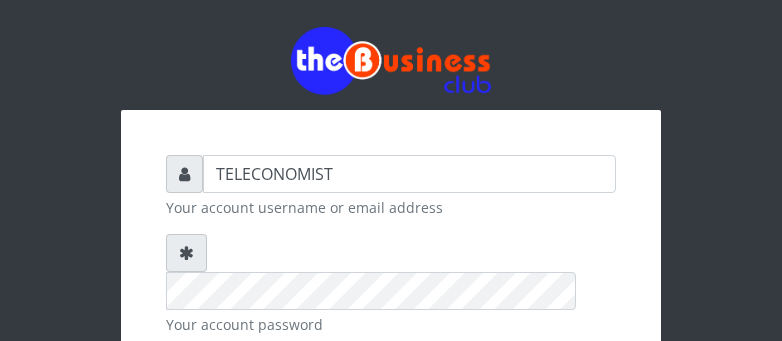 scroll, scrollTop: 0, scrollLeft: 0, axis: both 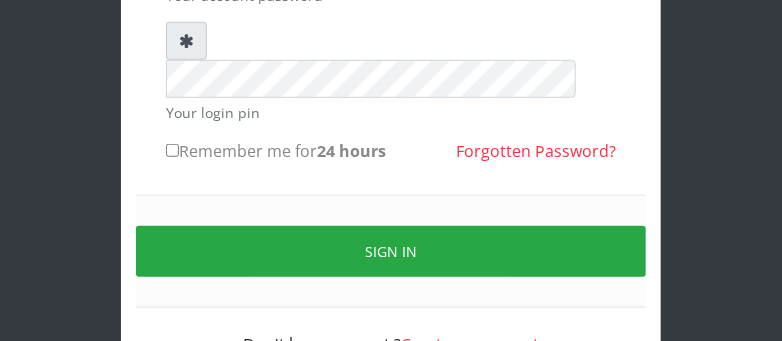 click on "Remember me for  24 hours" at bounding box center (172, 150) 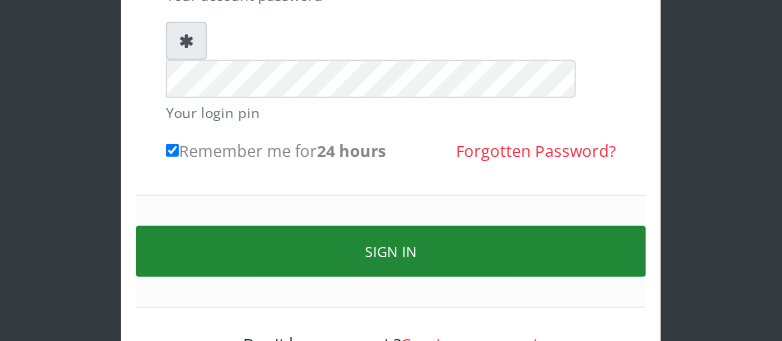 click on "Sign in" at bounding box center (391, 251) 